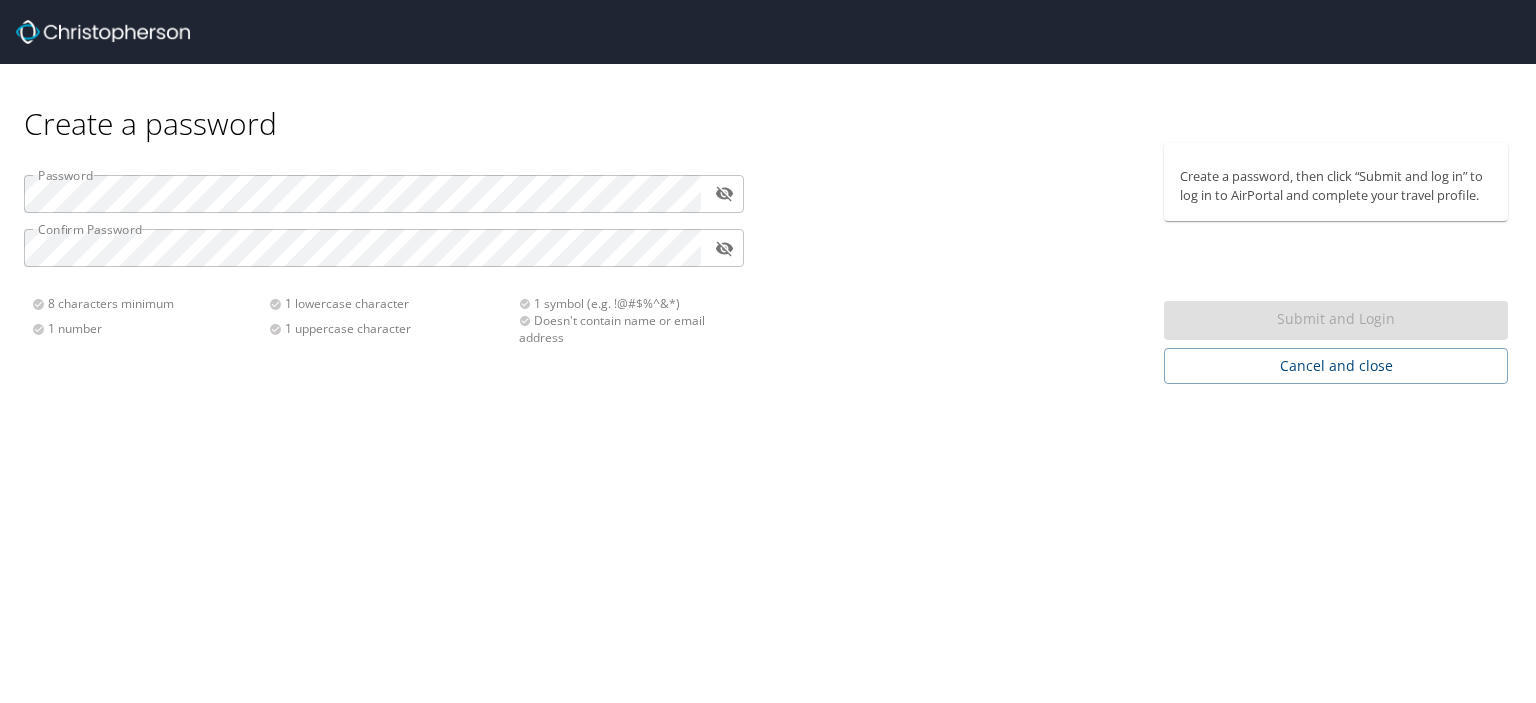 scroll, scrollTop: 0, scrollLeft: 0, axis: both 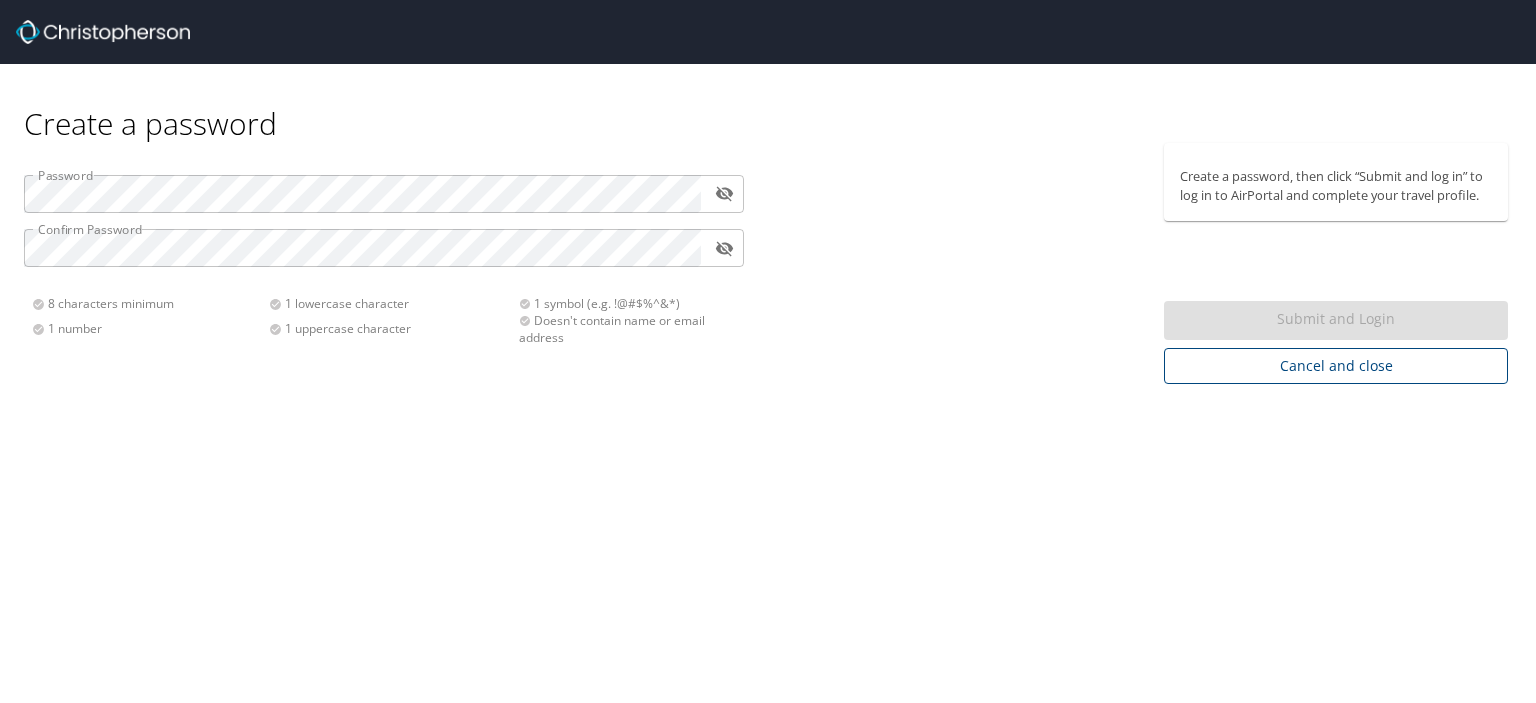 click on "Cancel and close" at bounding box center (1336, 366) 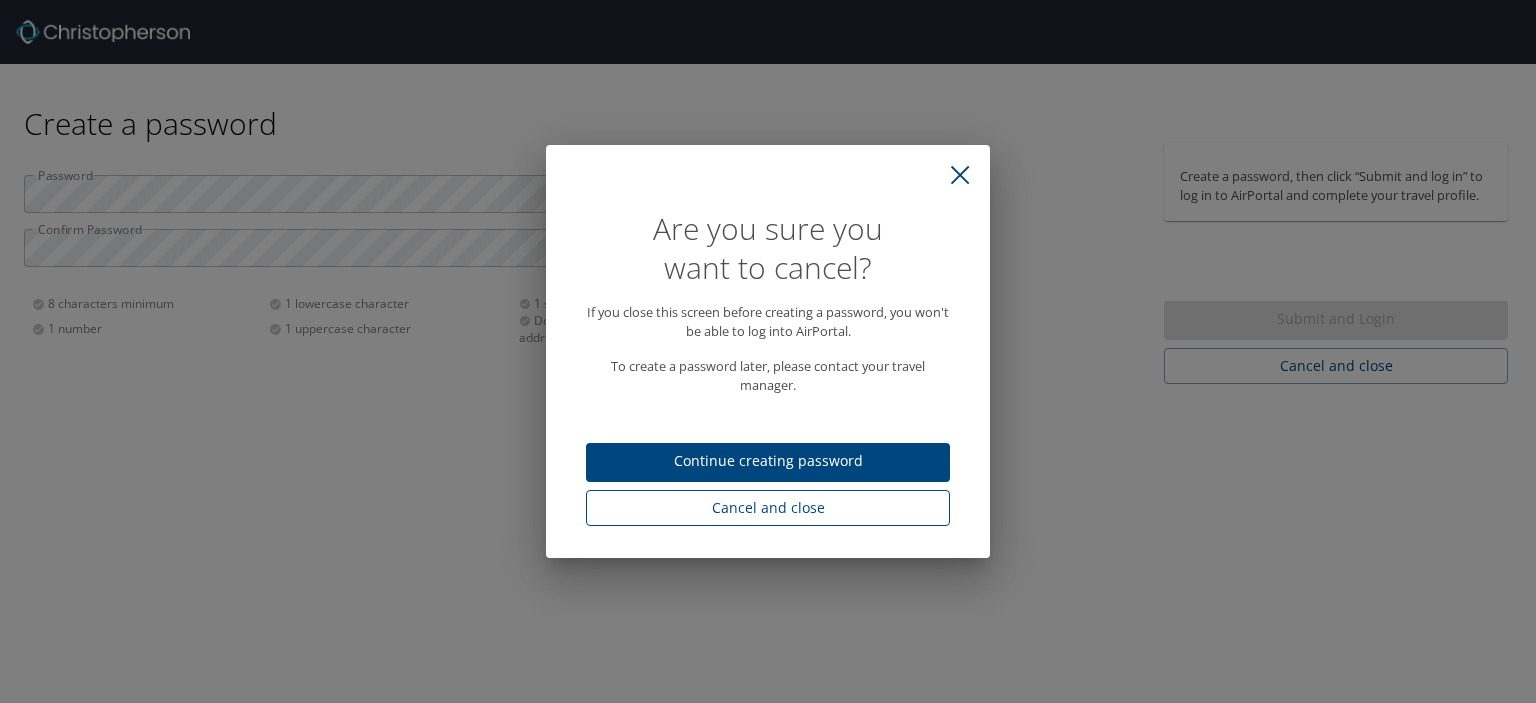 click on "Cancel and close" at bounding box center [768, 508] 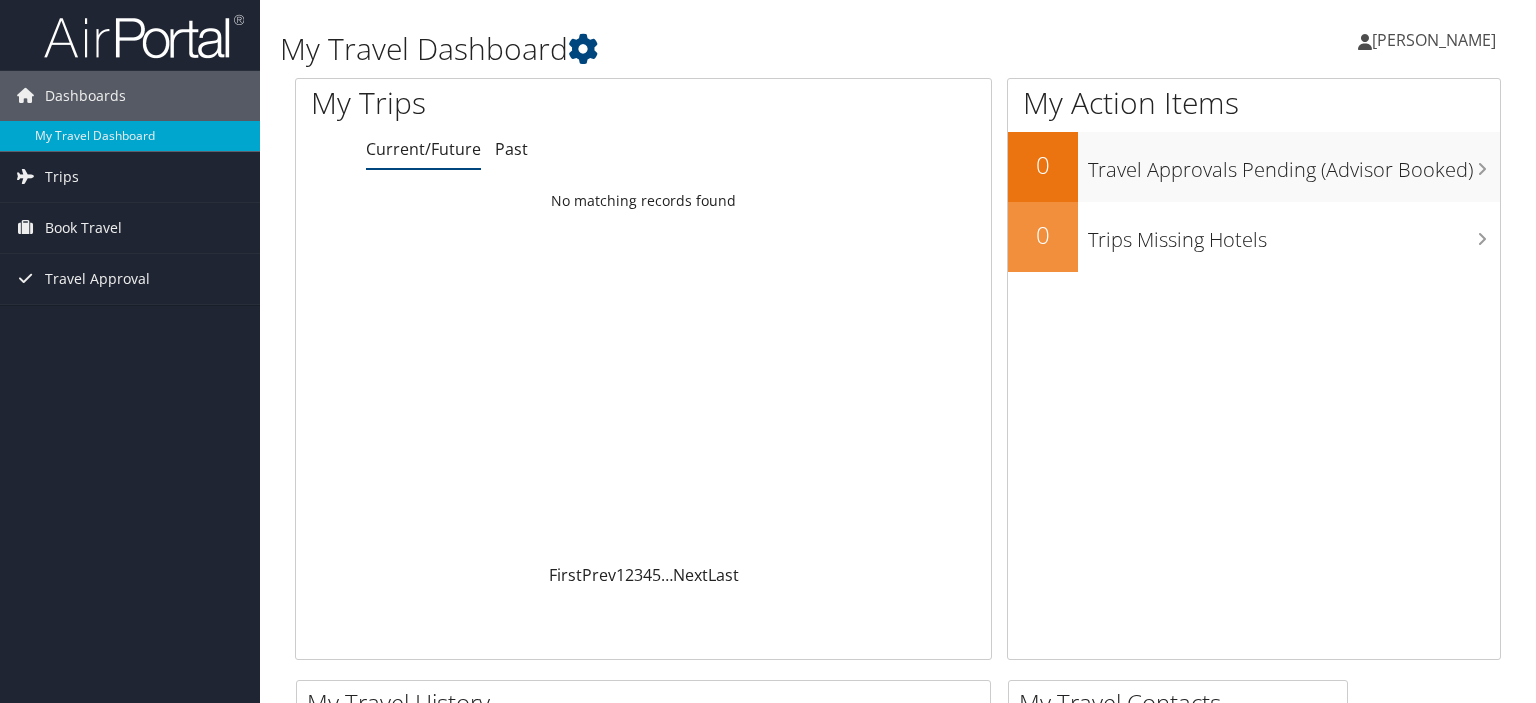 scroll, scrollTop: 0, scrollLeft: 0, axis: both 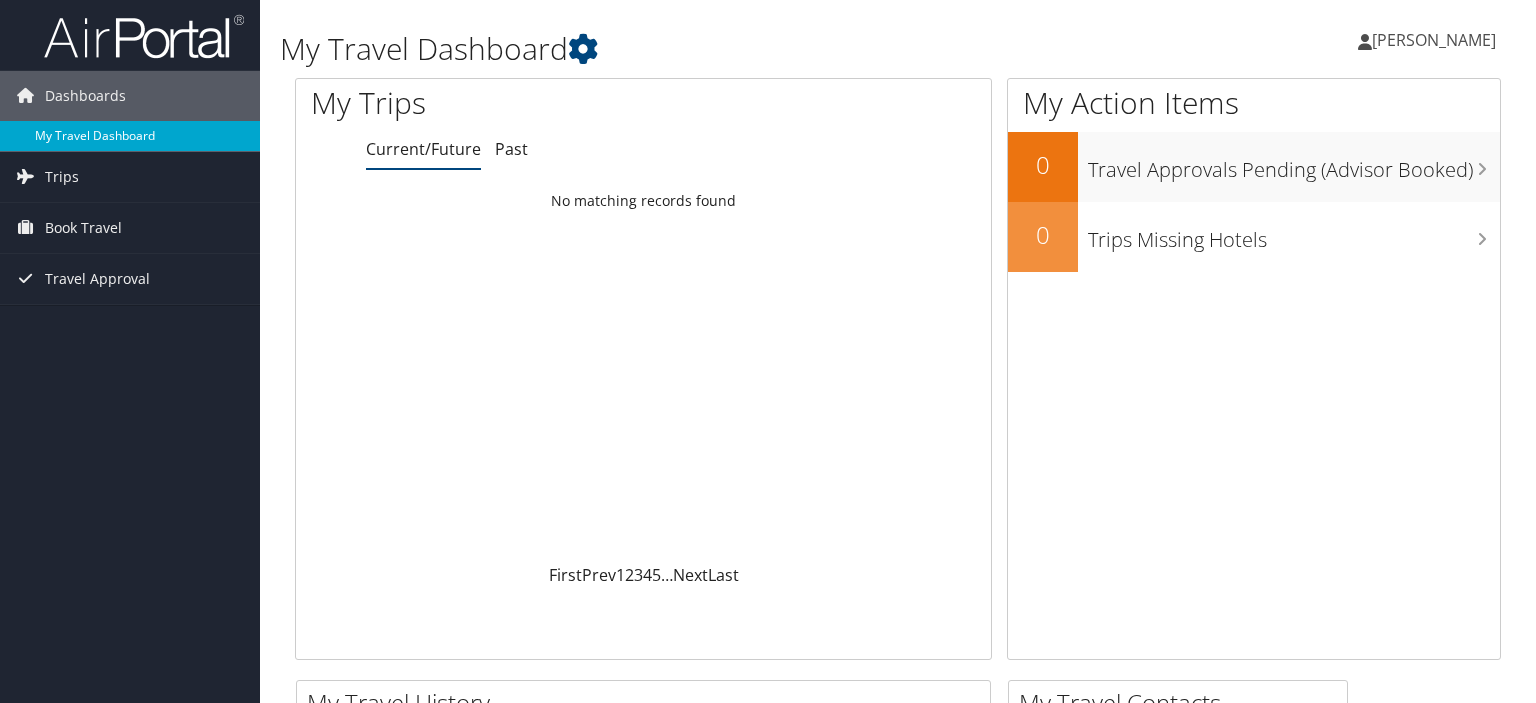 click on "My Travel Dashboard" at bounding box center (130, 136) 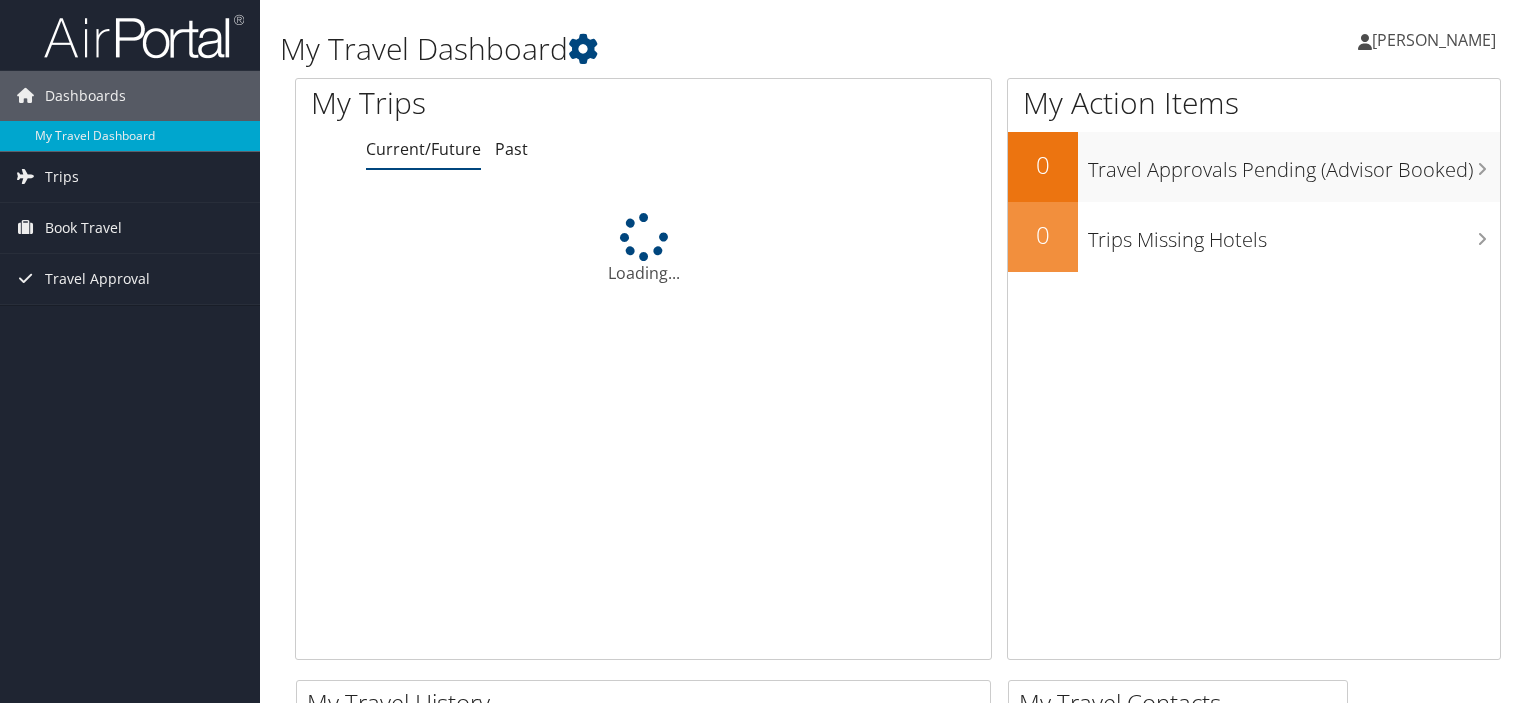 scroll, scrollTop: 0, scrollLeft: 0, axis: both 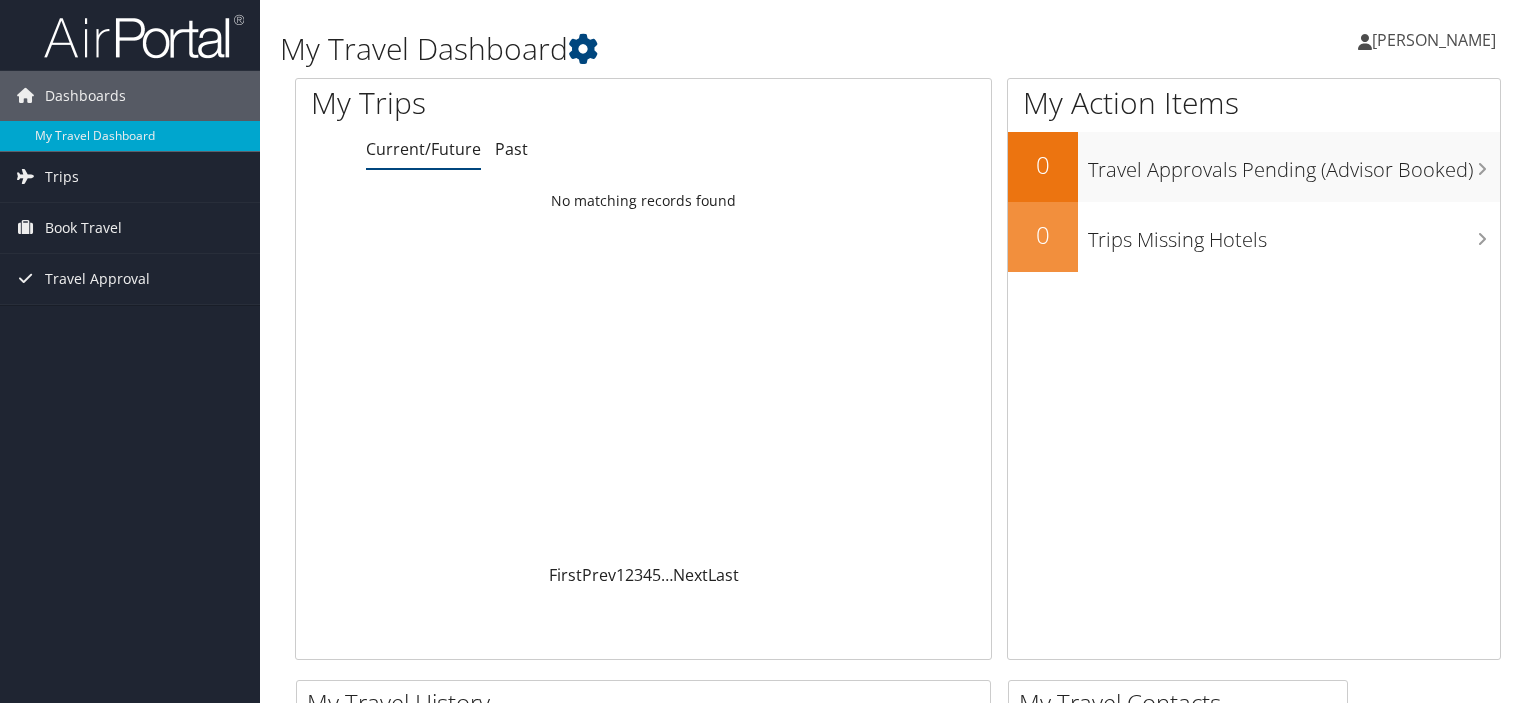 click on "[PERSON_NAME]" at bounding box center (1434, 40) 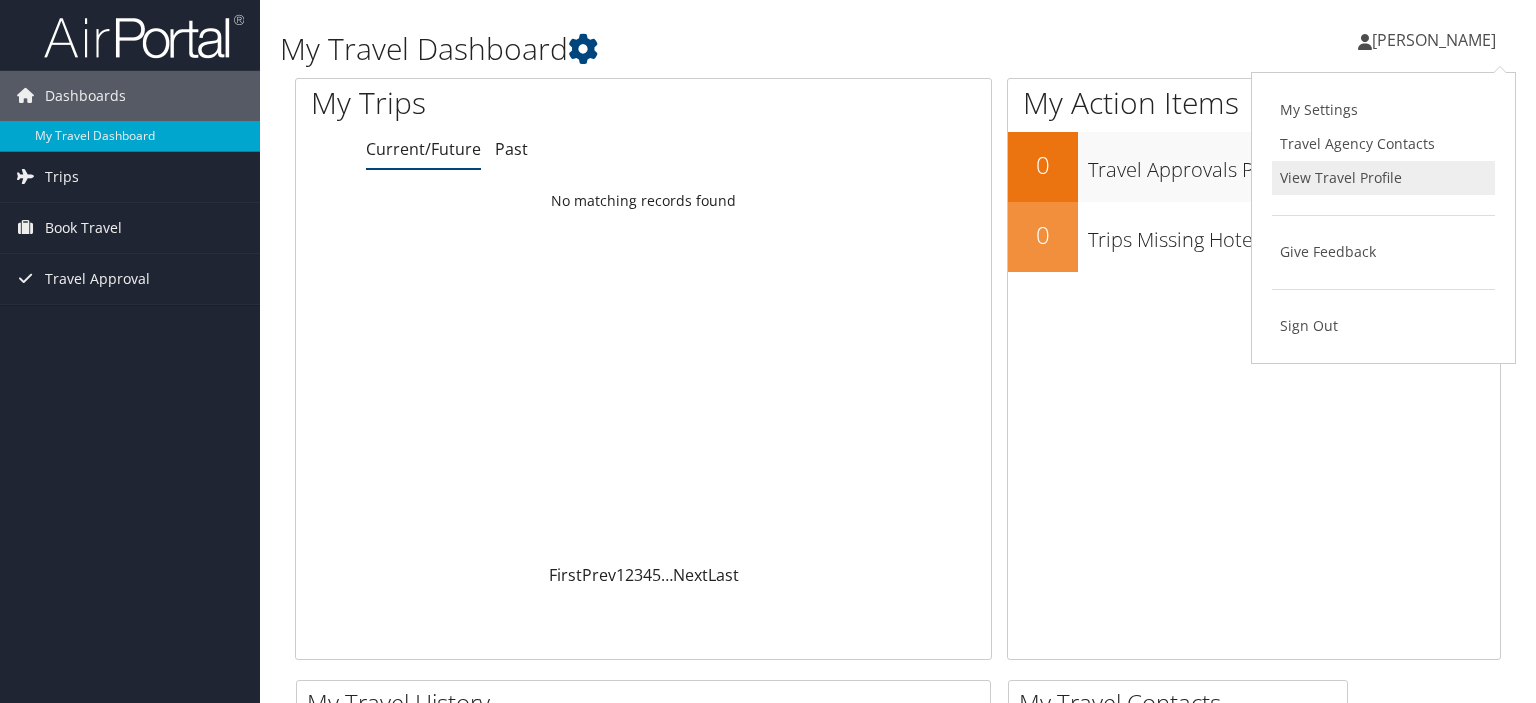 click on "View Travel Profile" at bounding box center [1383, 178] 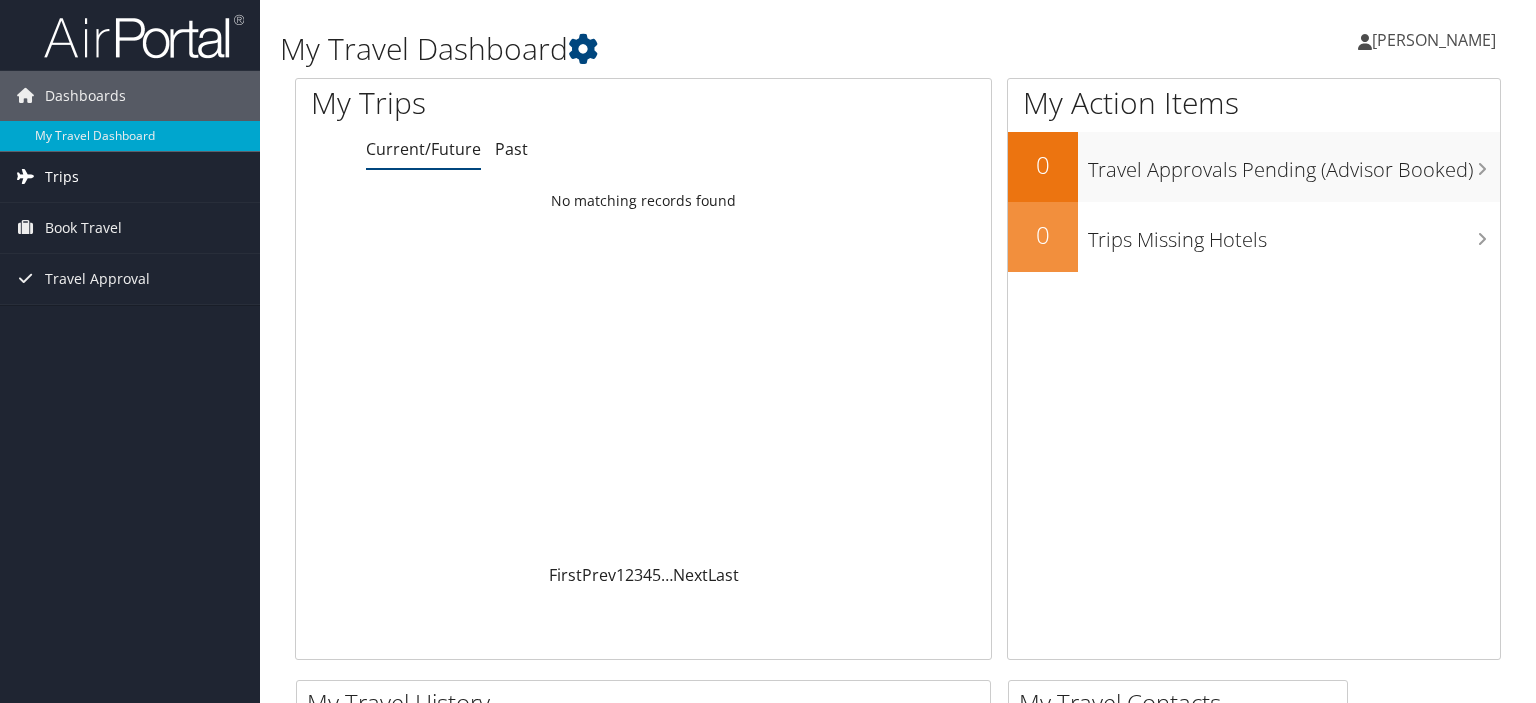 click on "Trips" at bounding box center (130, 177) 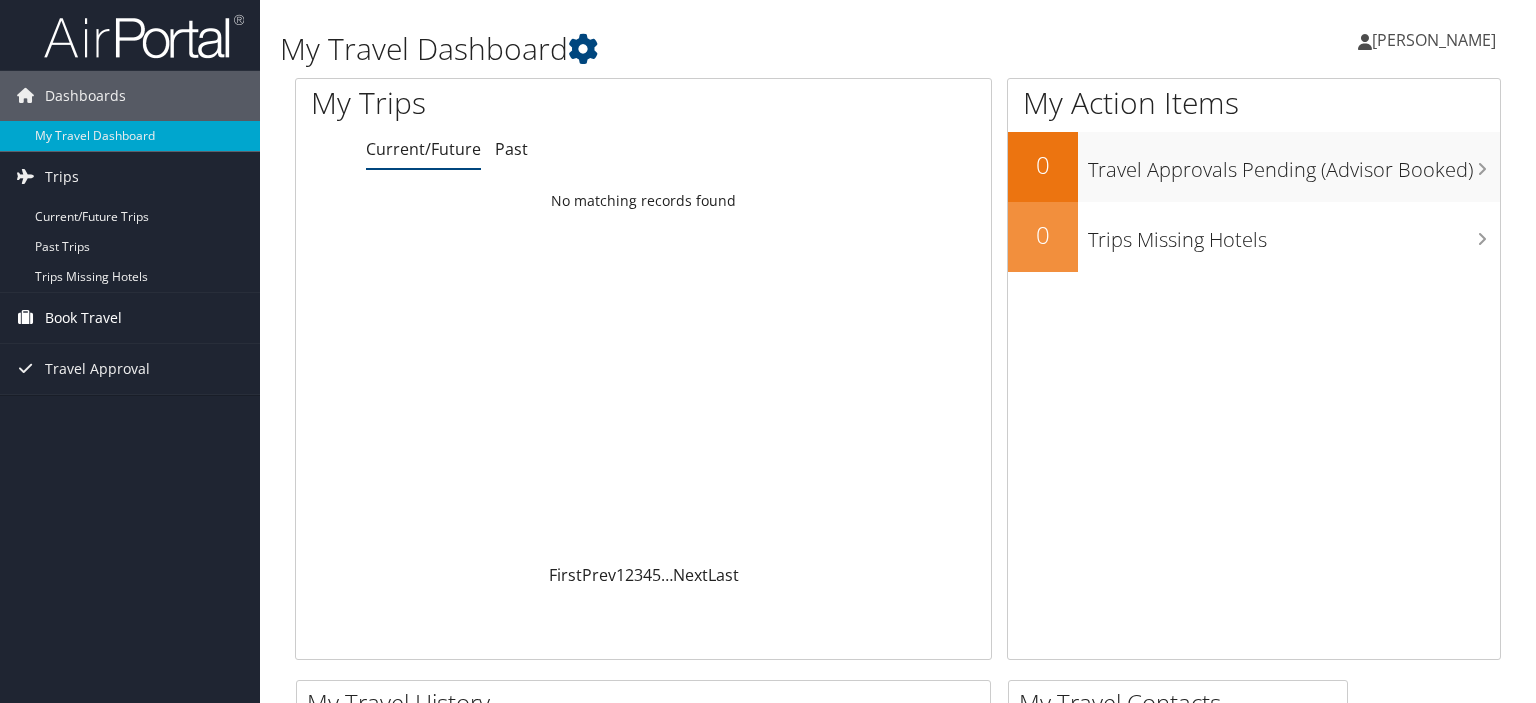 click on "Book Travel" at bounding box center (83, 318) 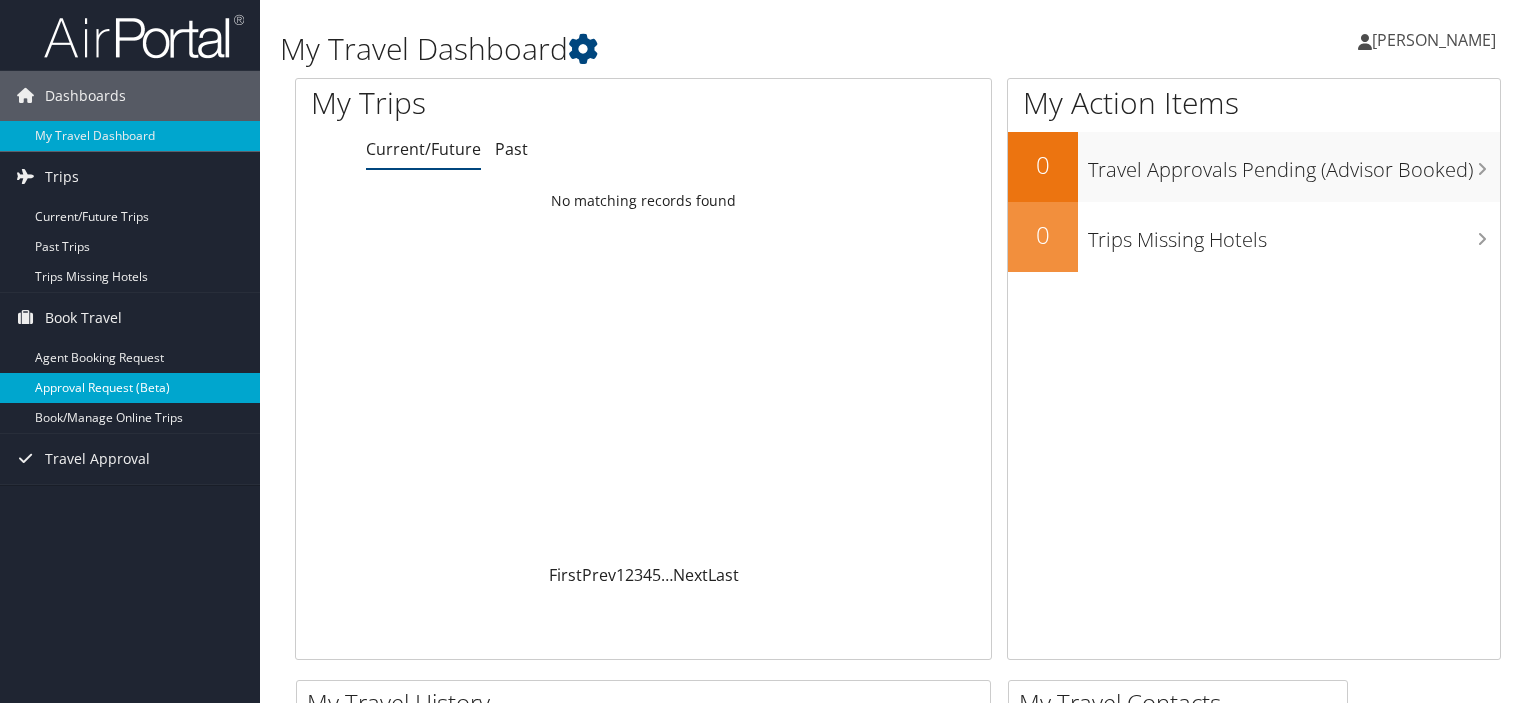 click on "Approval Request (Beta)" at bounding box center (130, 388) 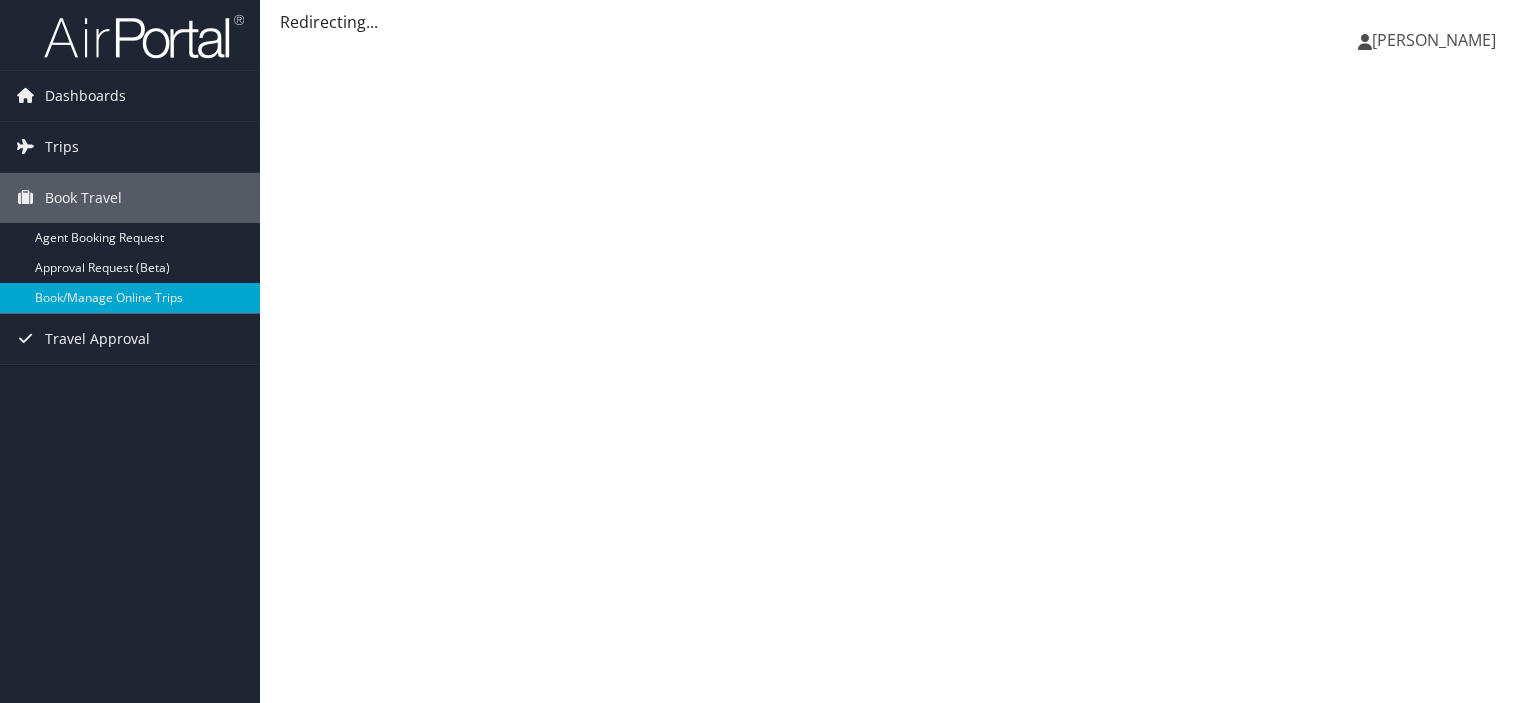 scroll, scrollTop: 0, scrollLeft: 0, axis: both 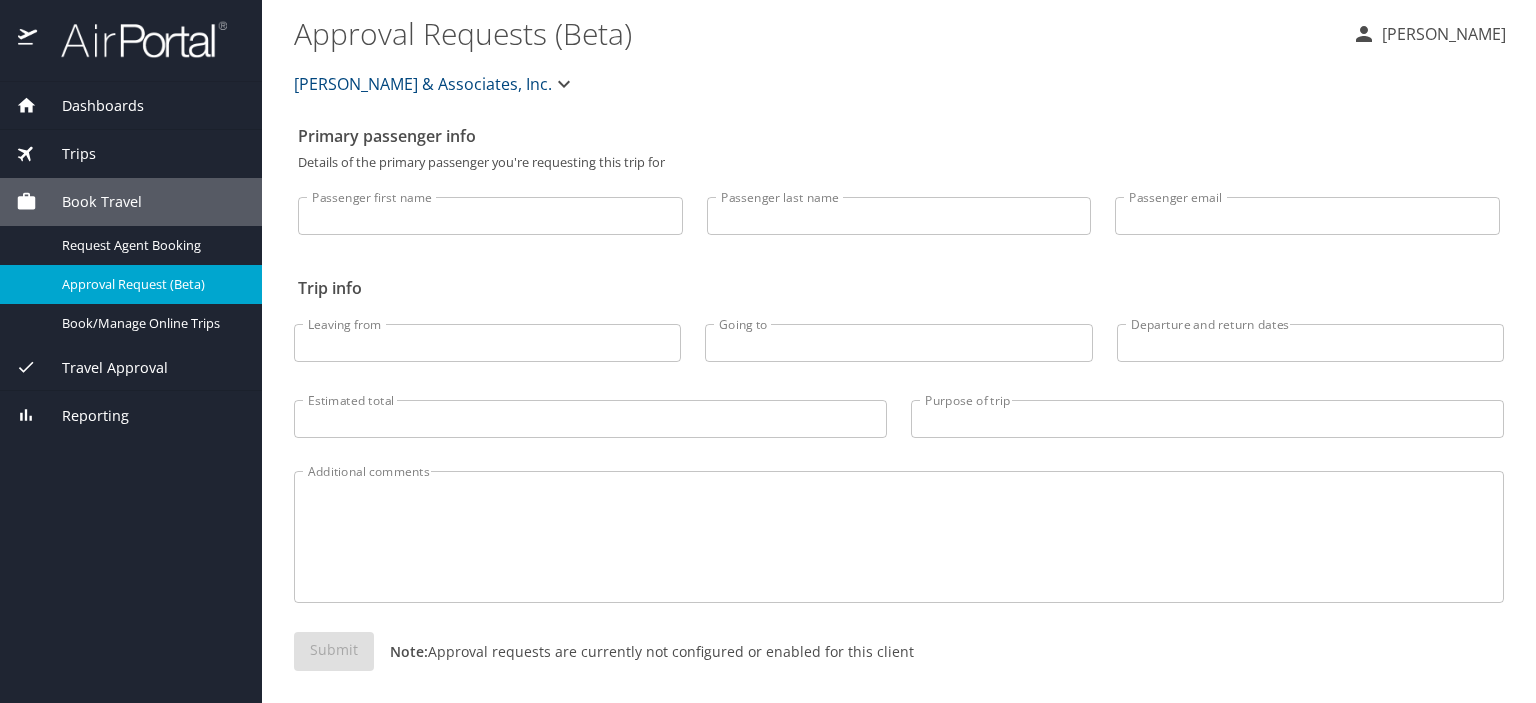 click on "Travel Approval" at bounding box center (102, 368) 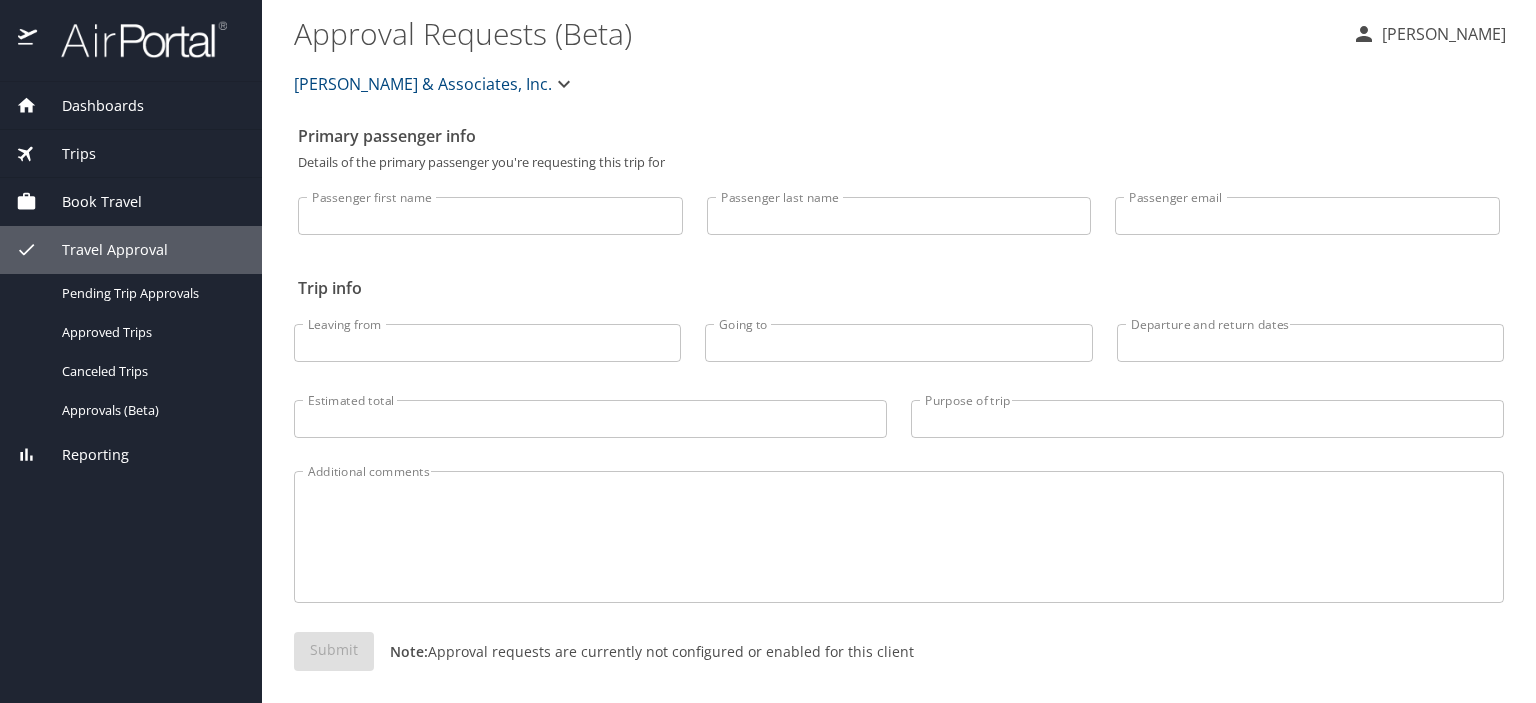 click on "Trips" at bounding box center [131, 154] 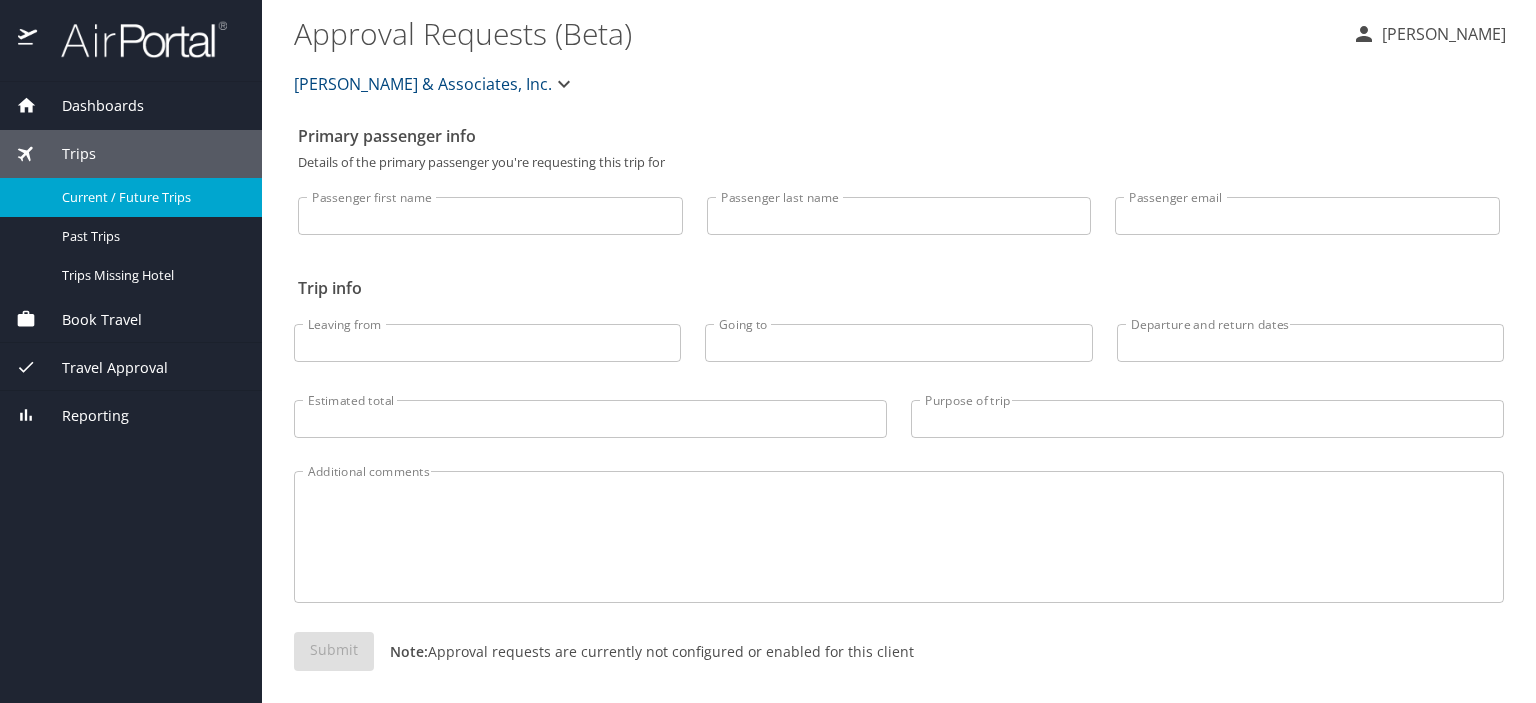 click on "Current / Future Trips" at bounding box center [131, 197] 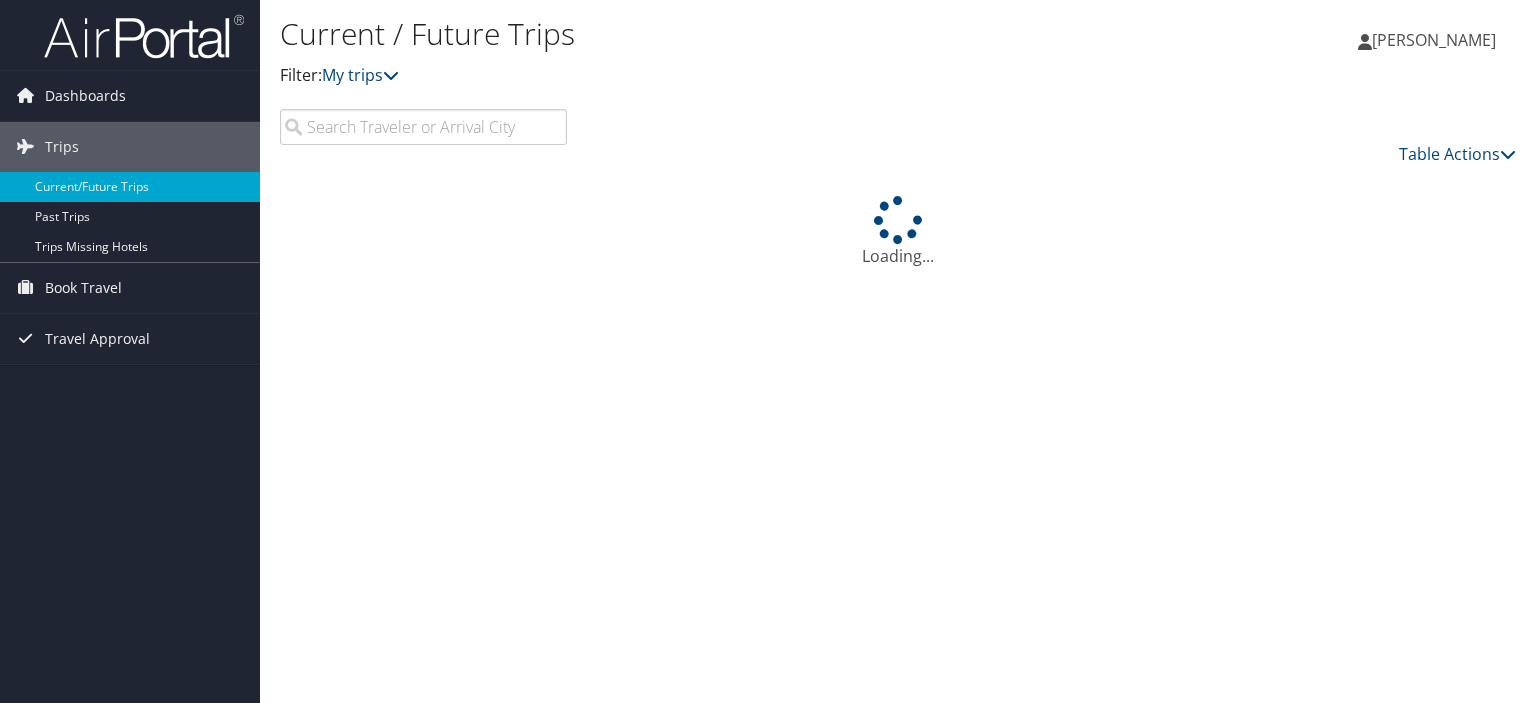 scroll, scrollTop: 0, scrollLeft: 0, axis: both 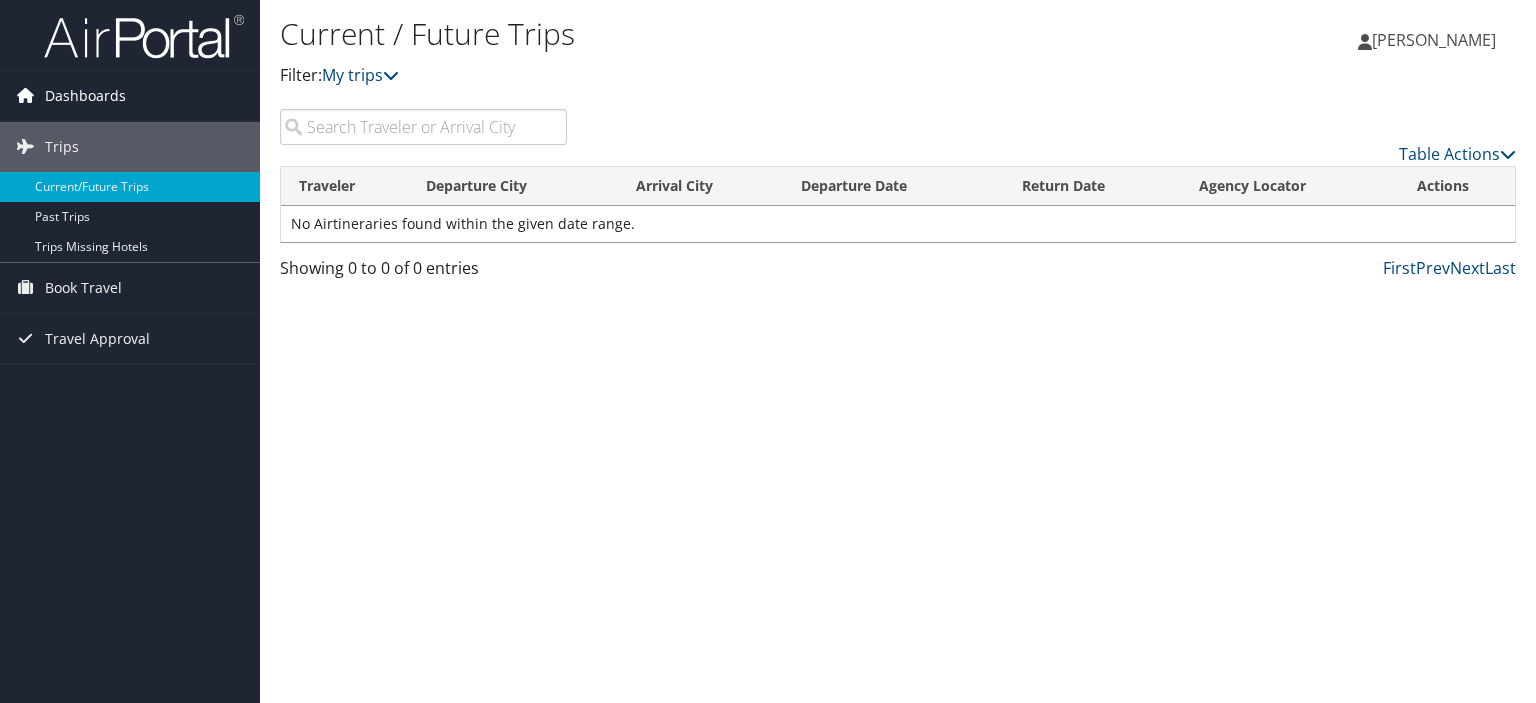 click on "Dashboards" at bounding box center (85, 96) 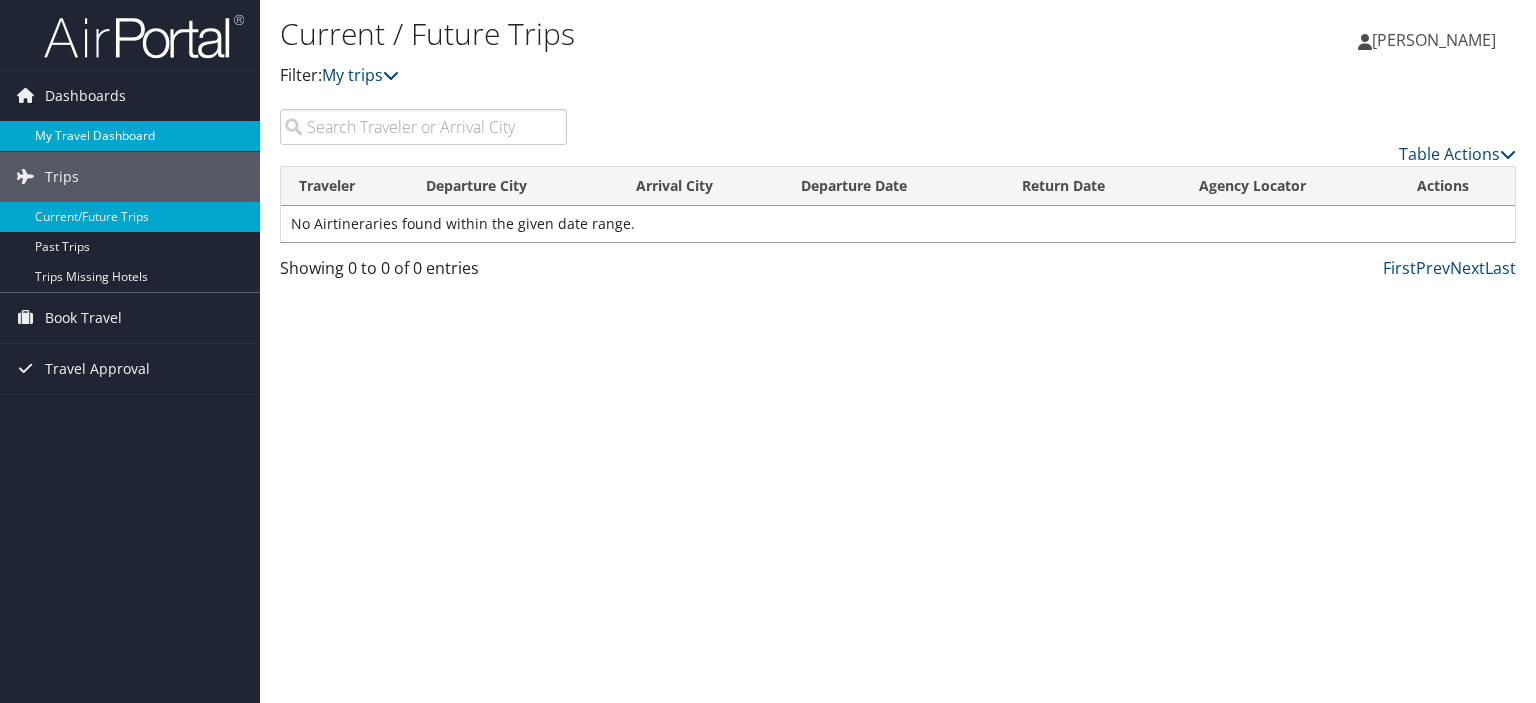 click on "My Travel Dashboard" at bounding box center [130, 136] 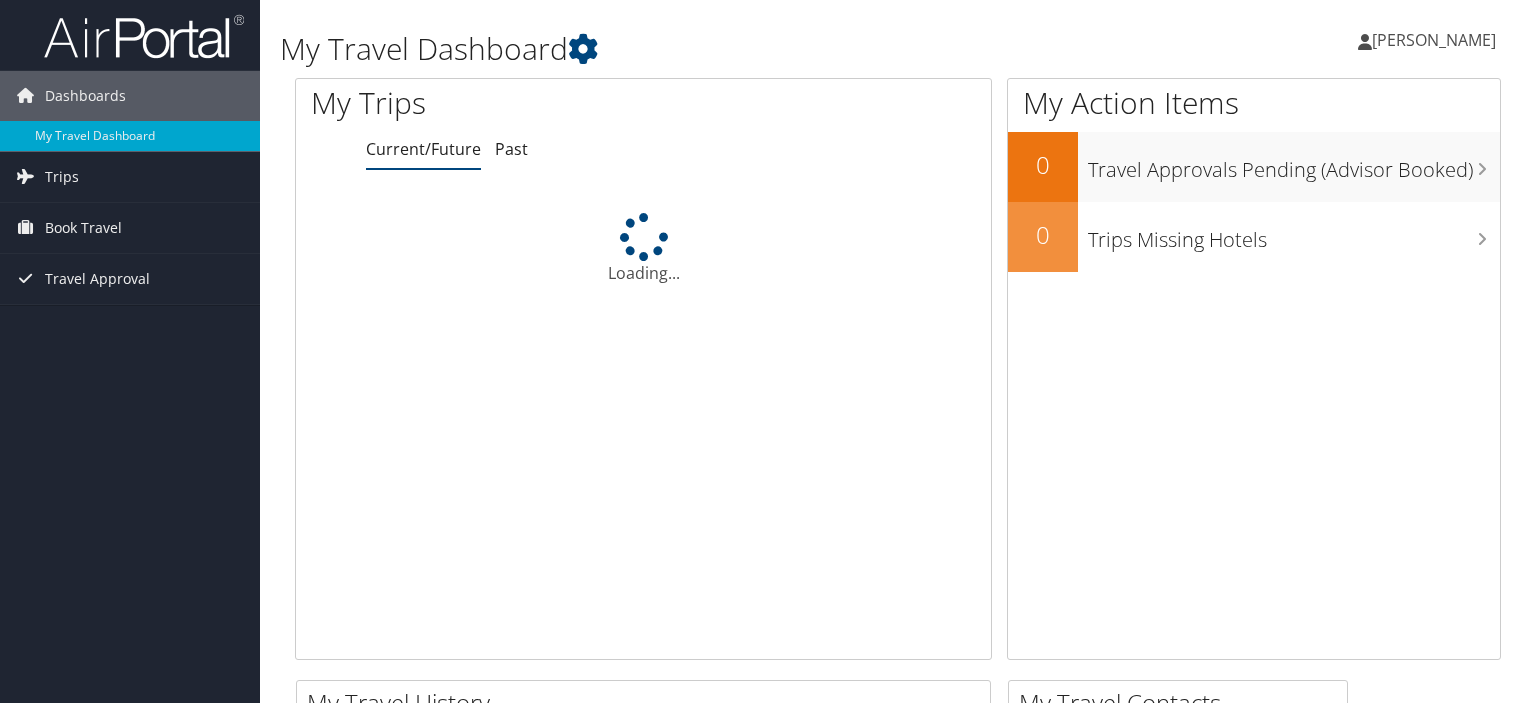 scroll, scrollTop: 0, scrollLeft: 0, axis: both 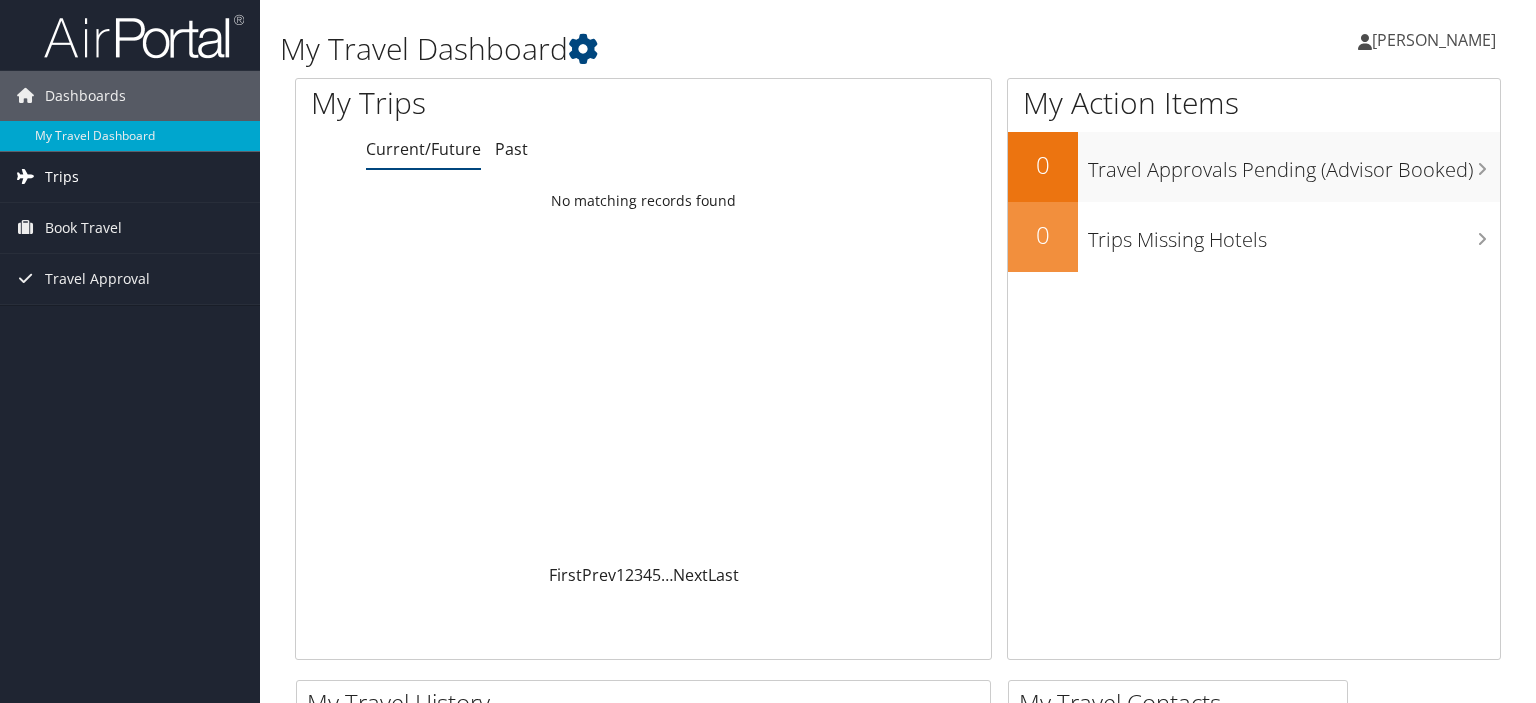 click on "Trips" at bounding box center (62, 177) 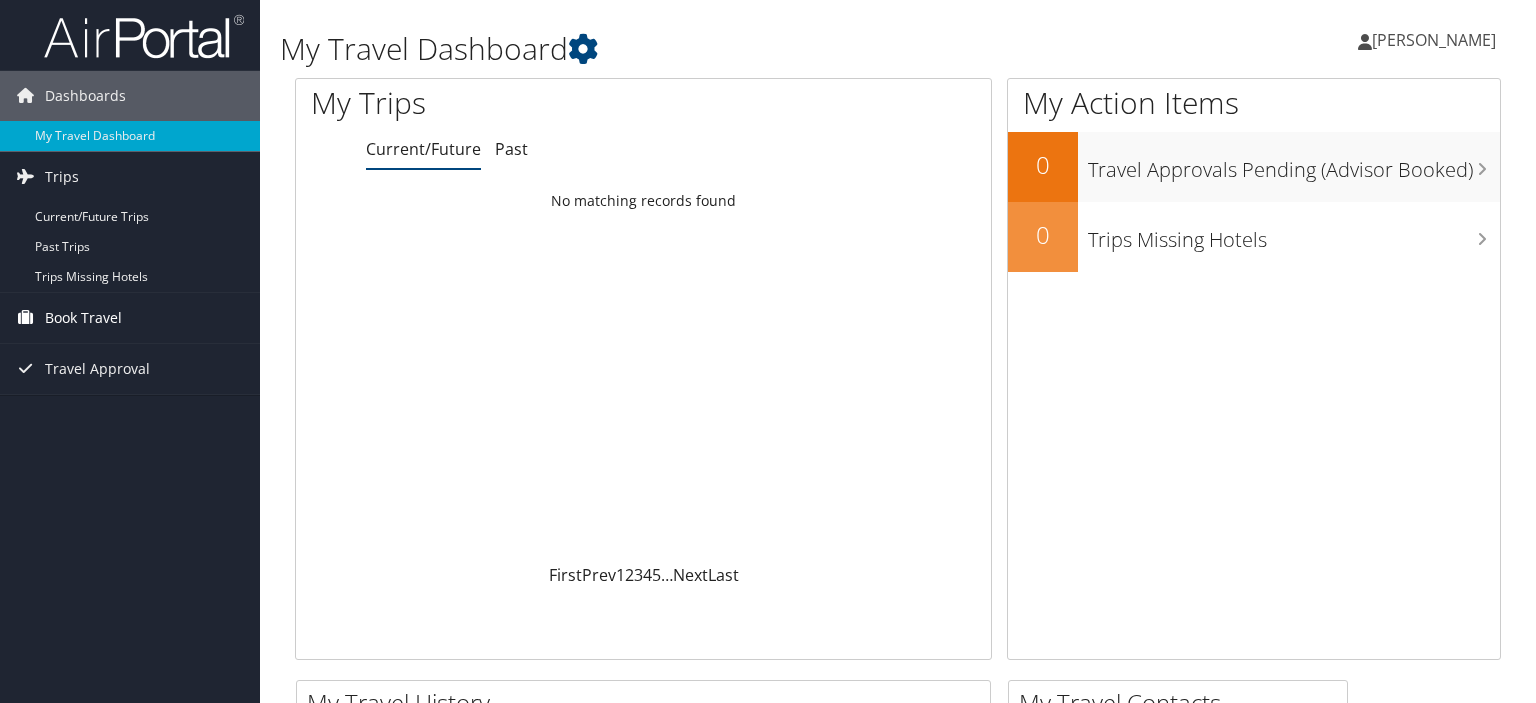 click on "Book Travel" at bounding box center [83, 318] 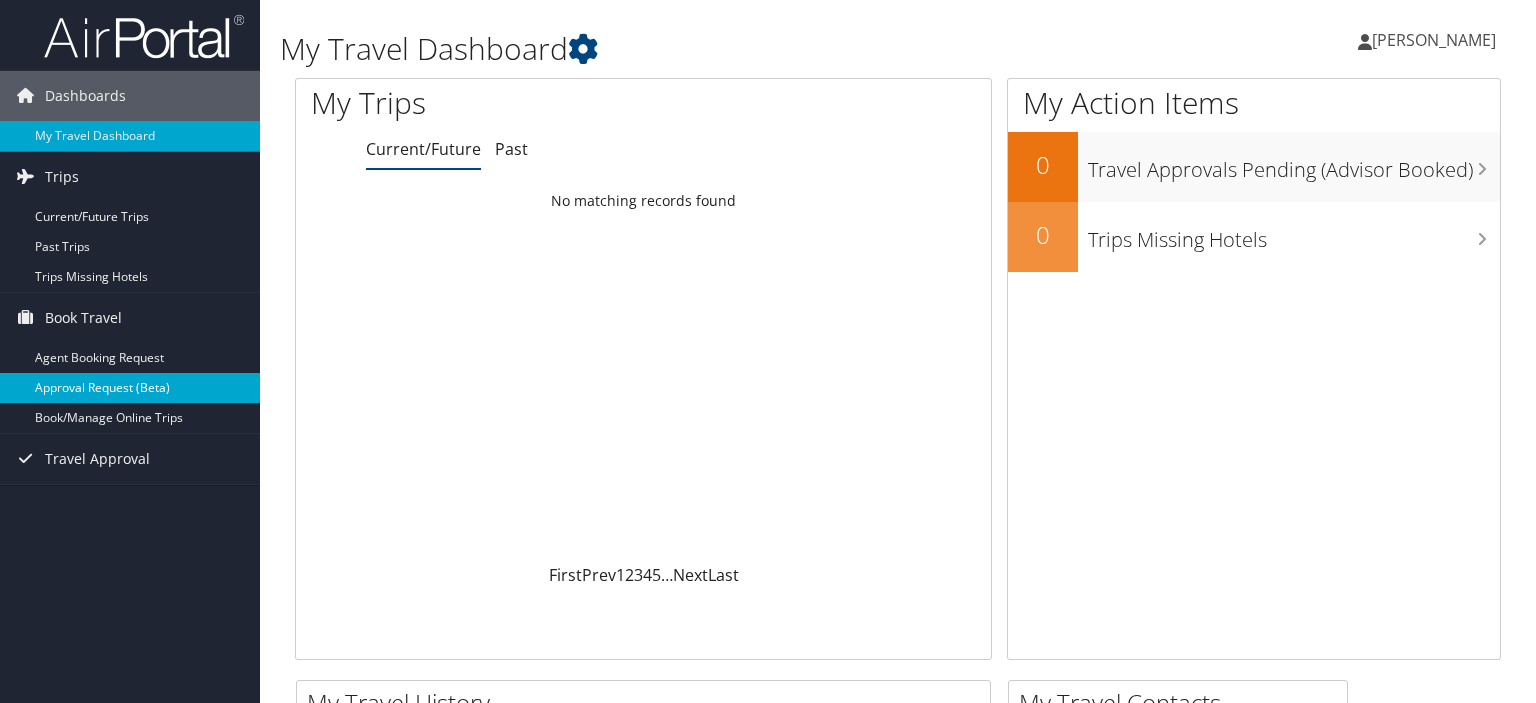 click on "Approval Request (Beta)" at bounding box center (130, 388) 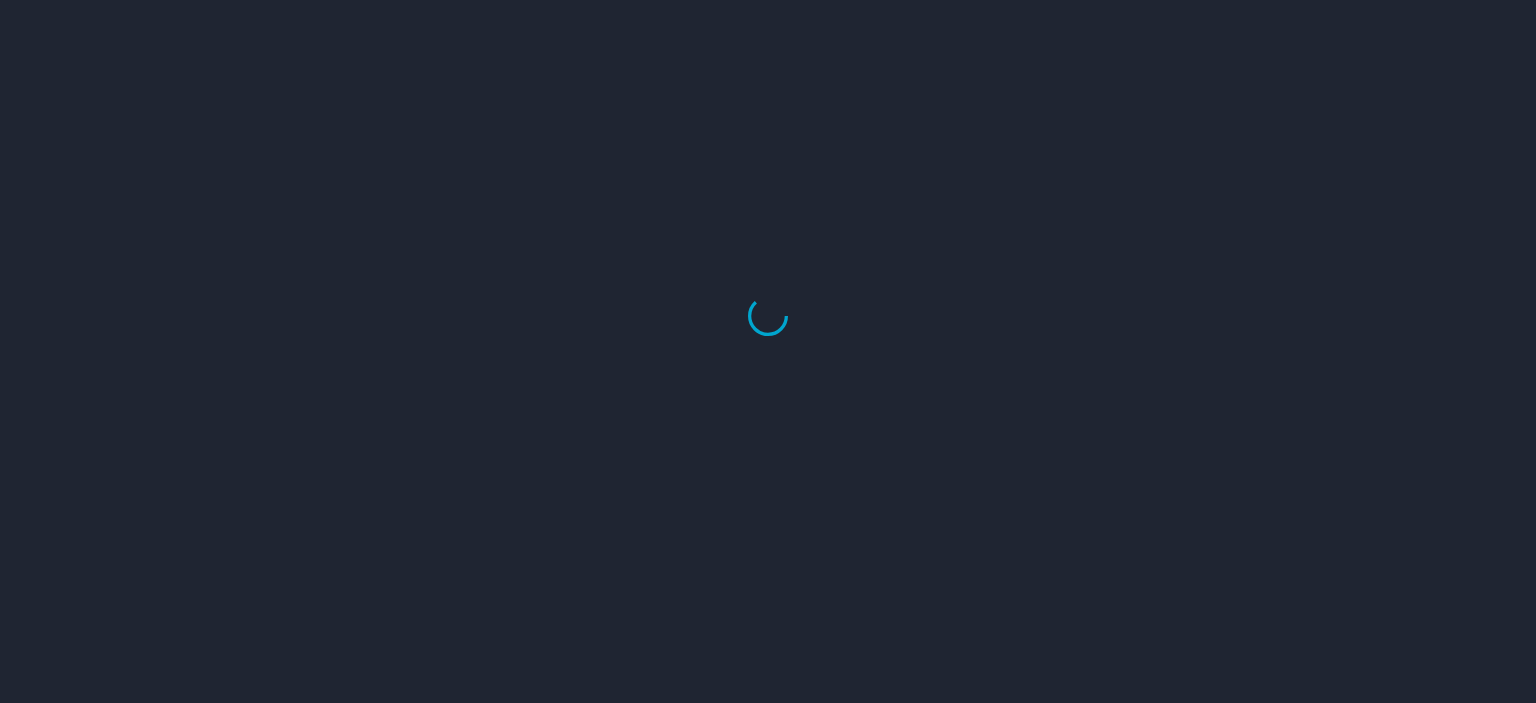 scroll, scrollTop: 0, scrollLeft: 0, axis: both 